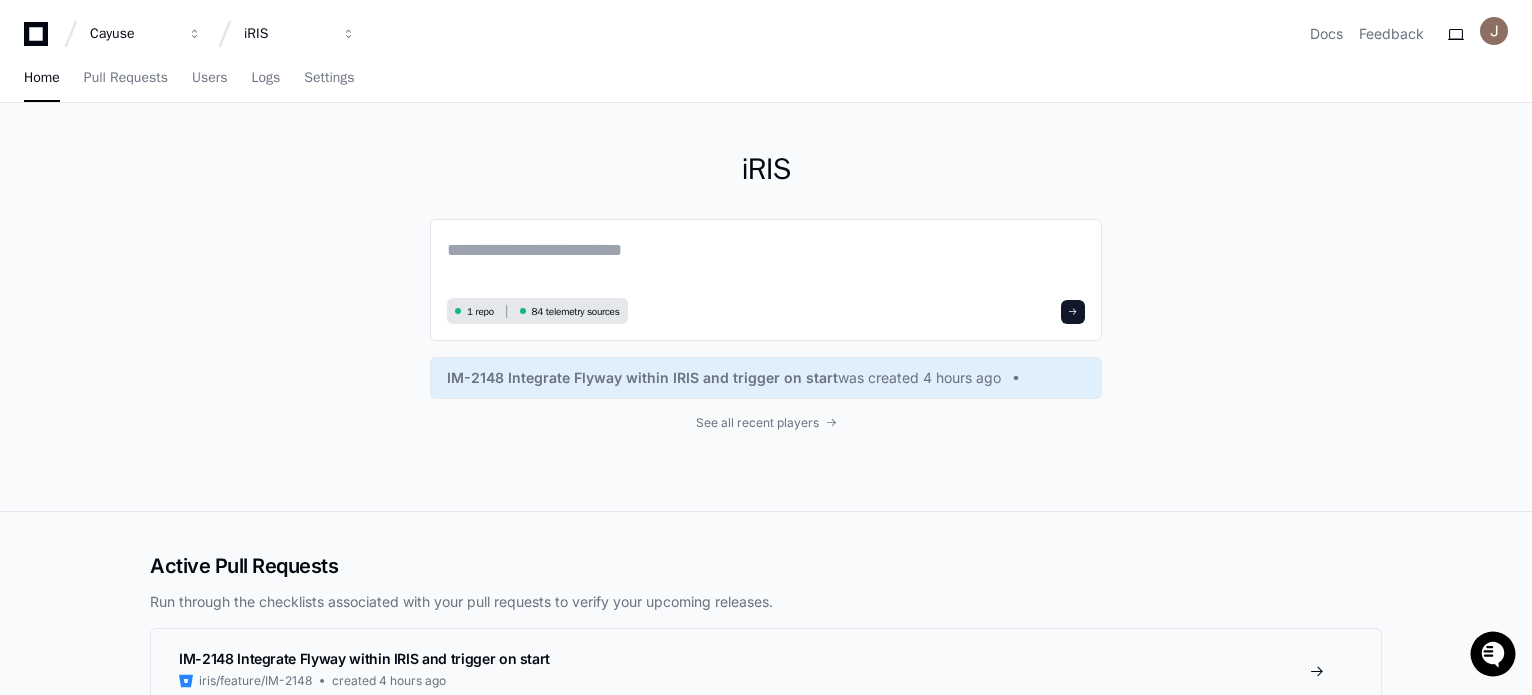 scroll, scrollTop: 0, scrollLeft: 0, axis: both 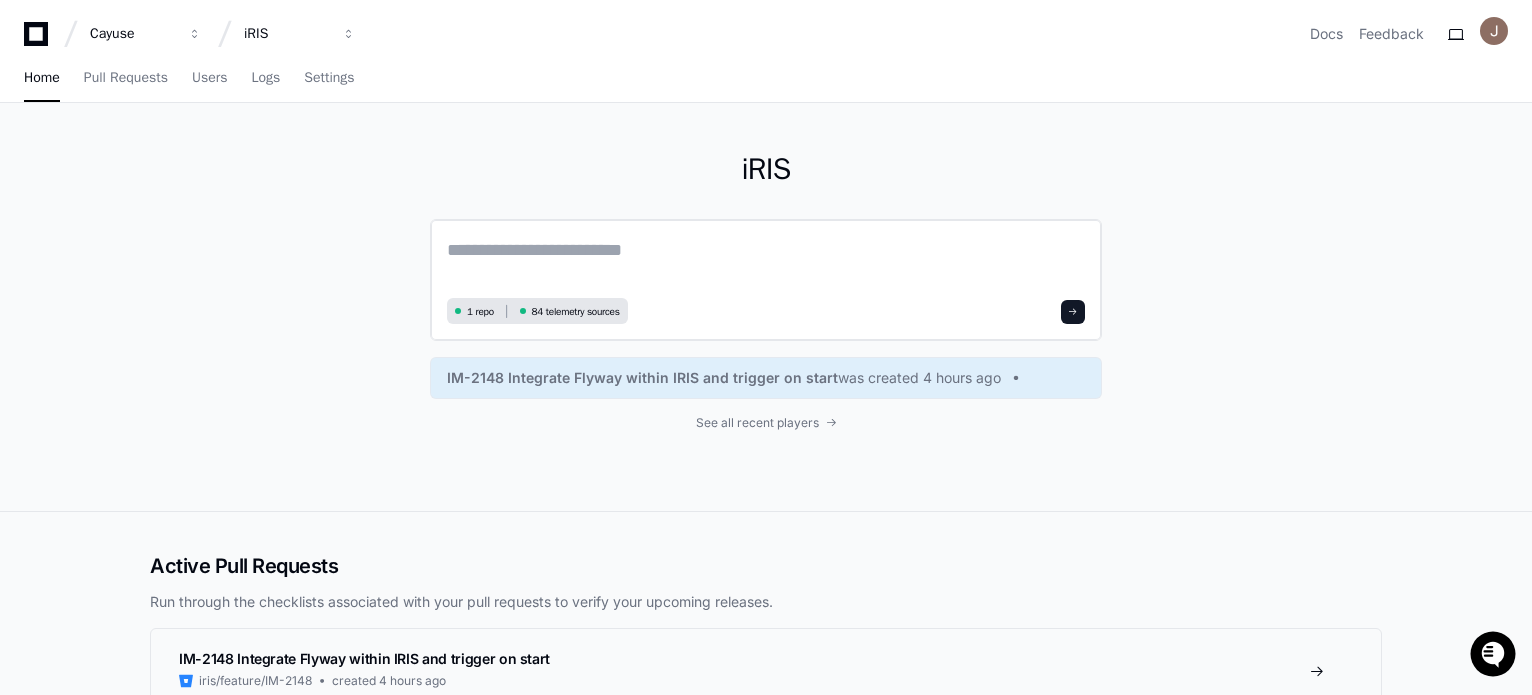 click 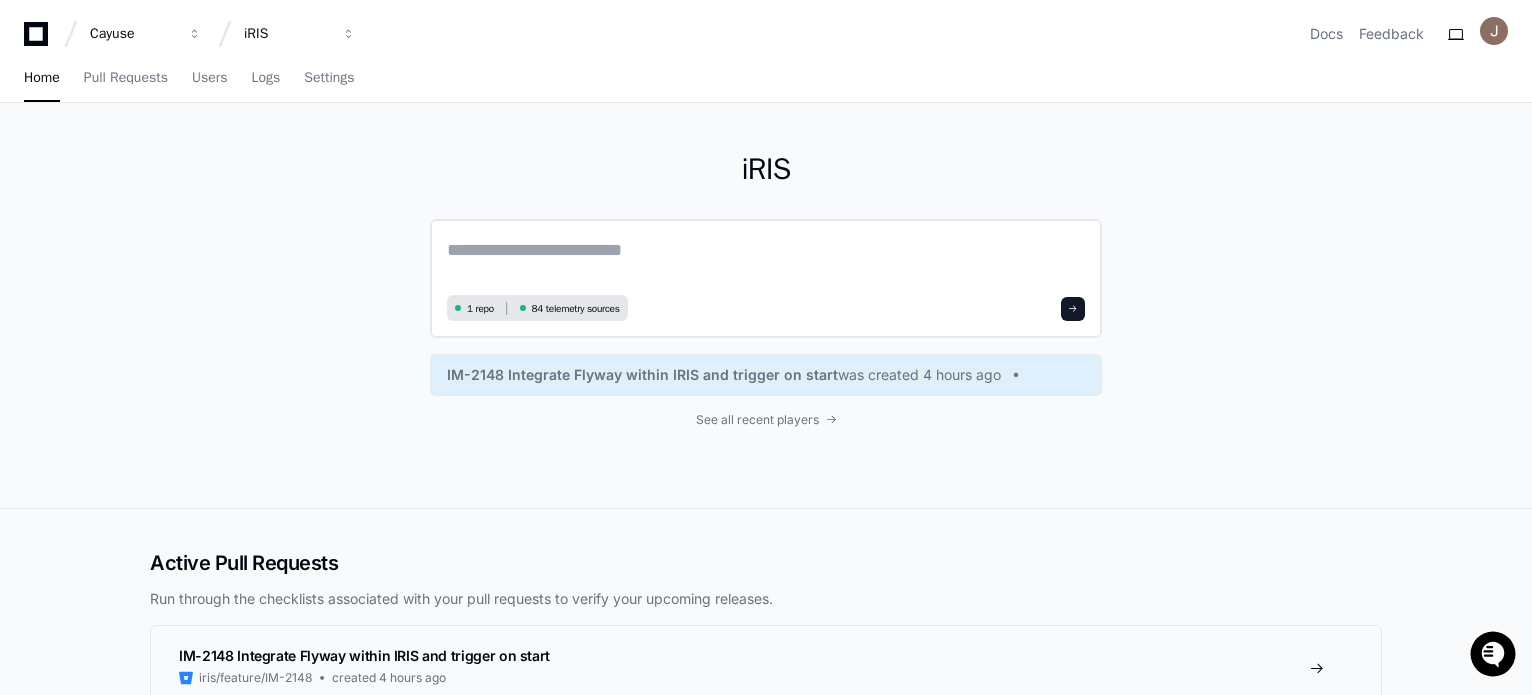 paste on "**********" 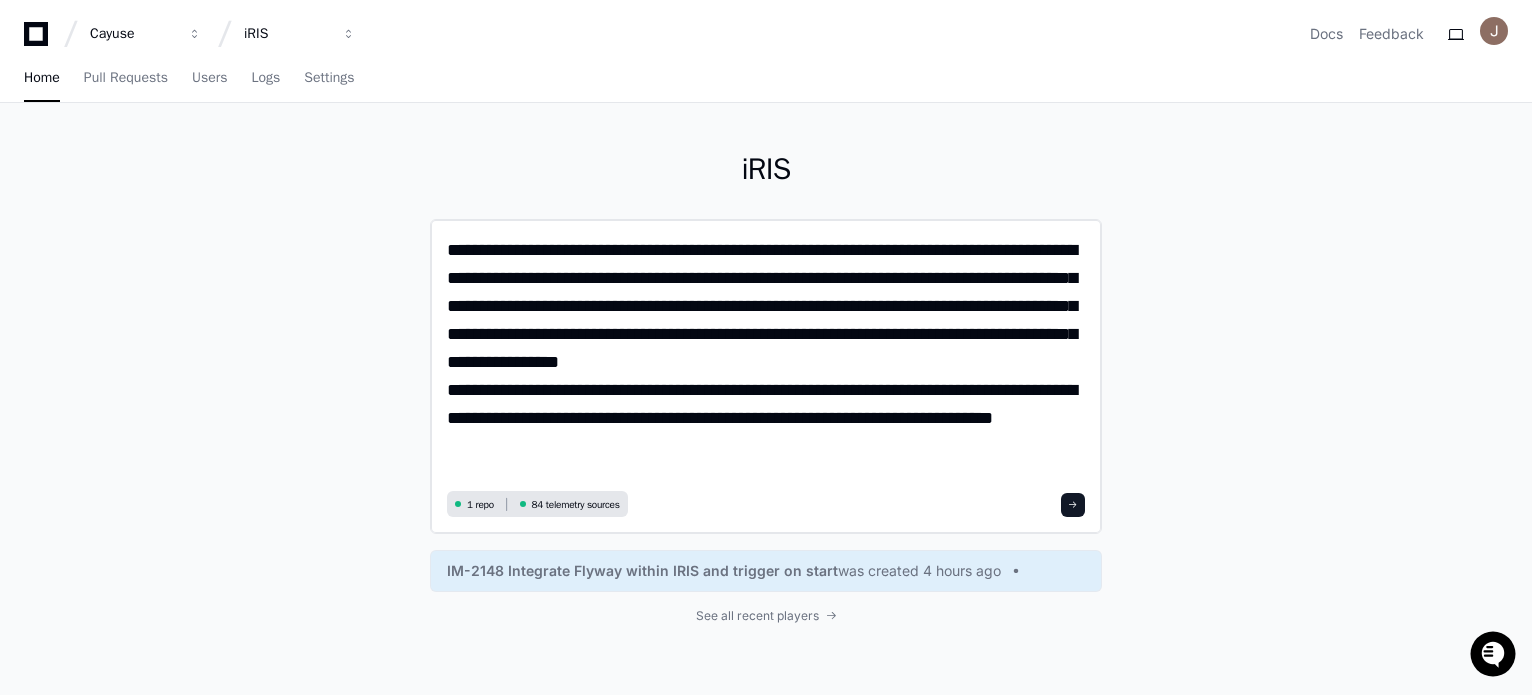 scroll, scrollTop: 0, scrollLeft: 0, axis: both 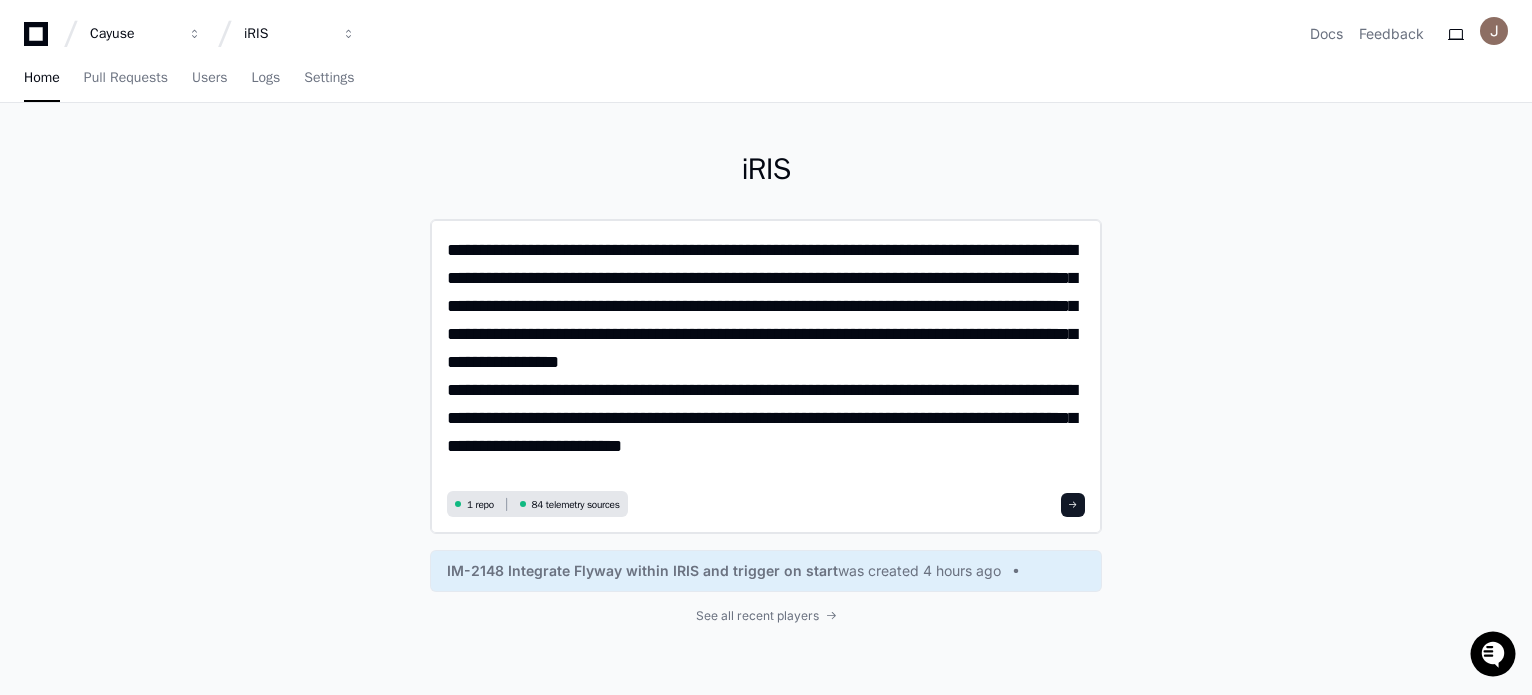 type on "**********" 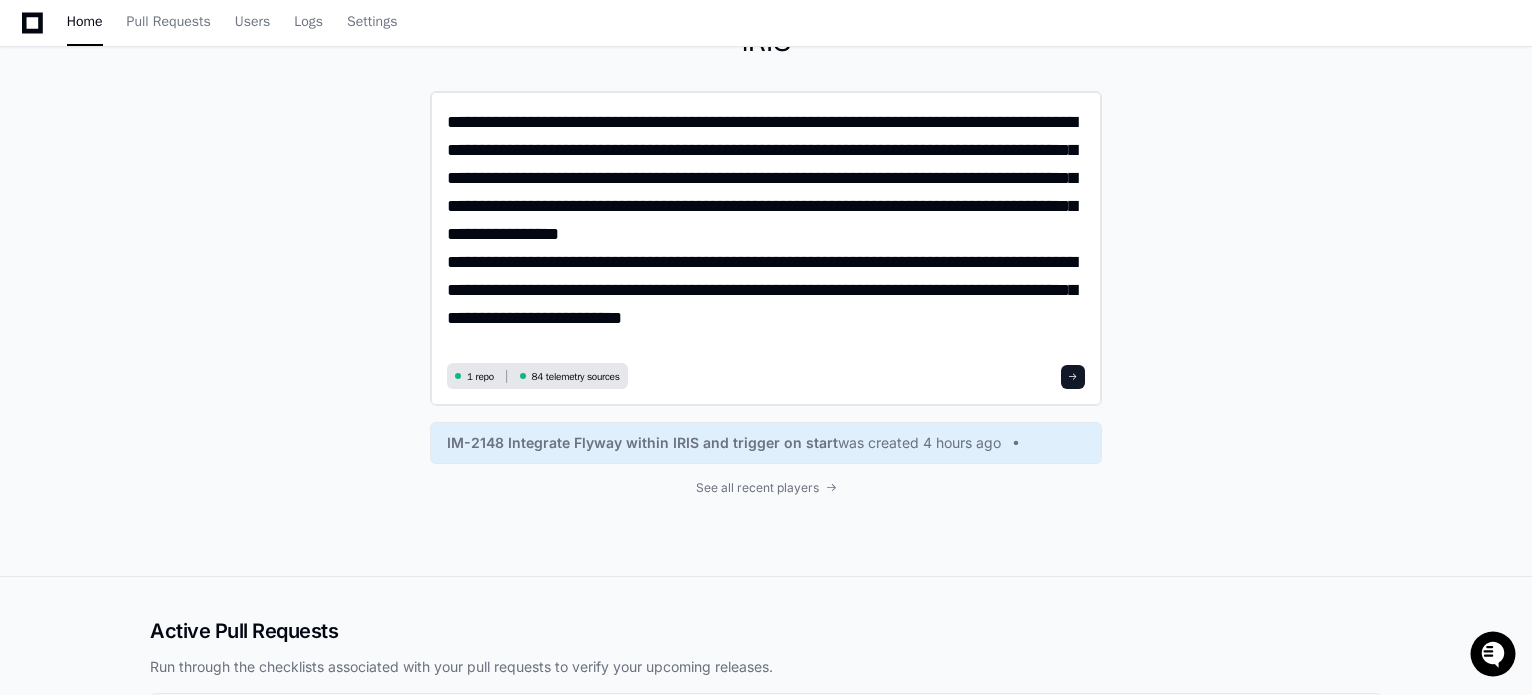 scroll, scrollTop: 0, scrollLeft: 0, axis: both 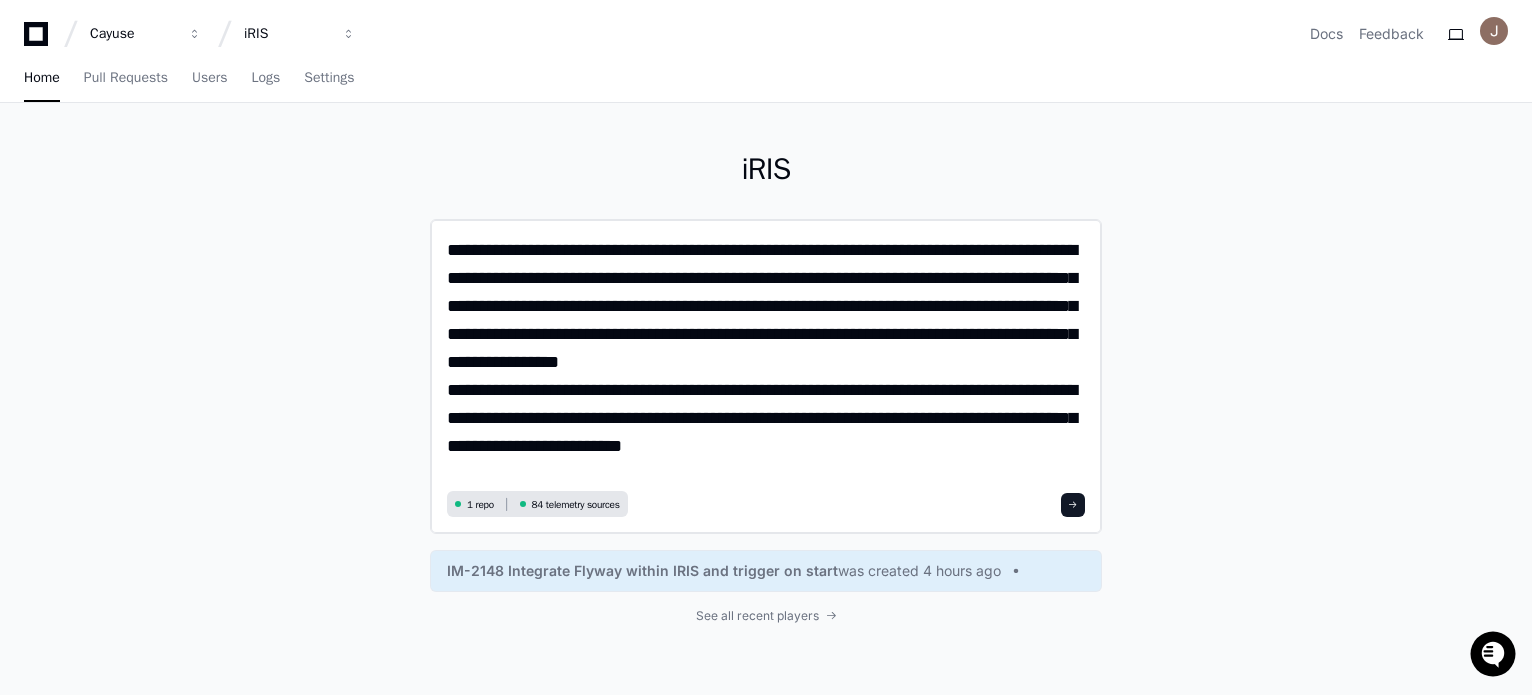 click on "**********" 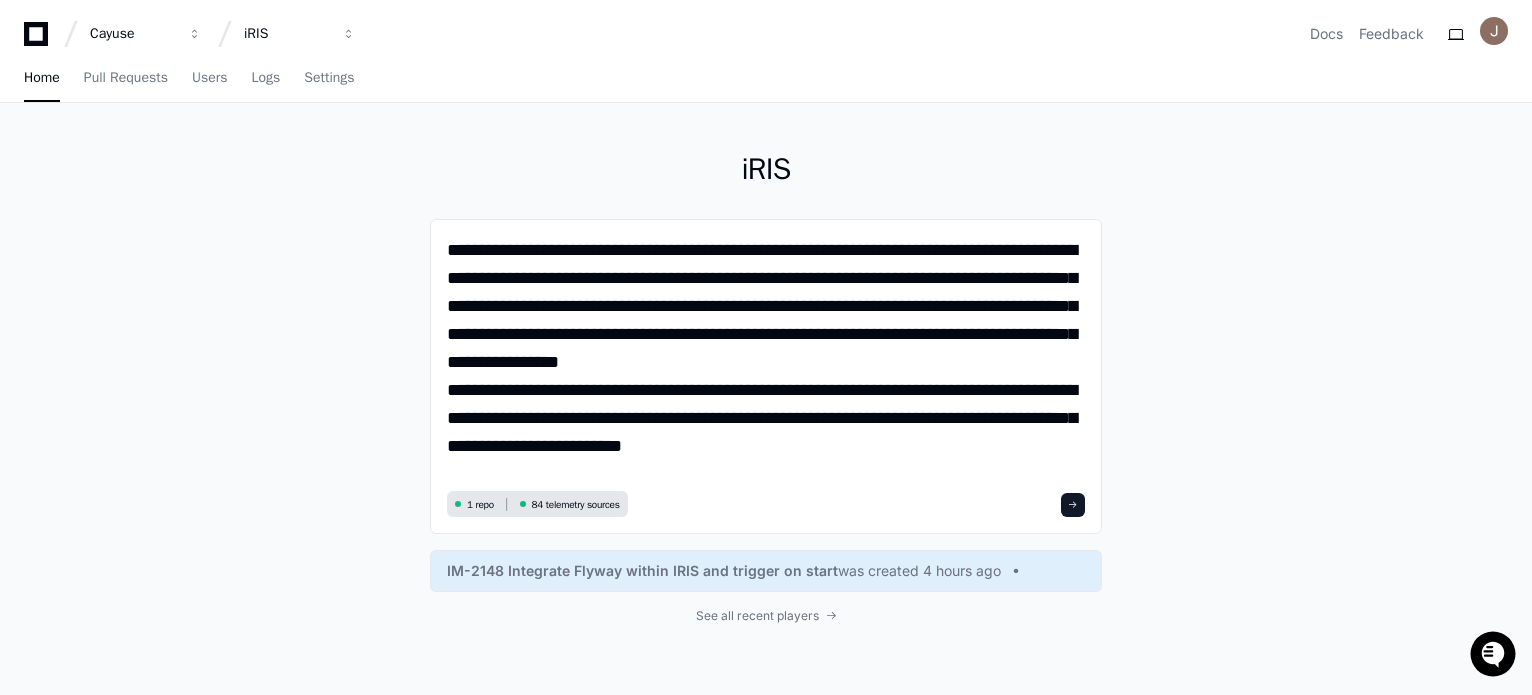 click 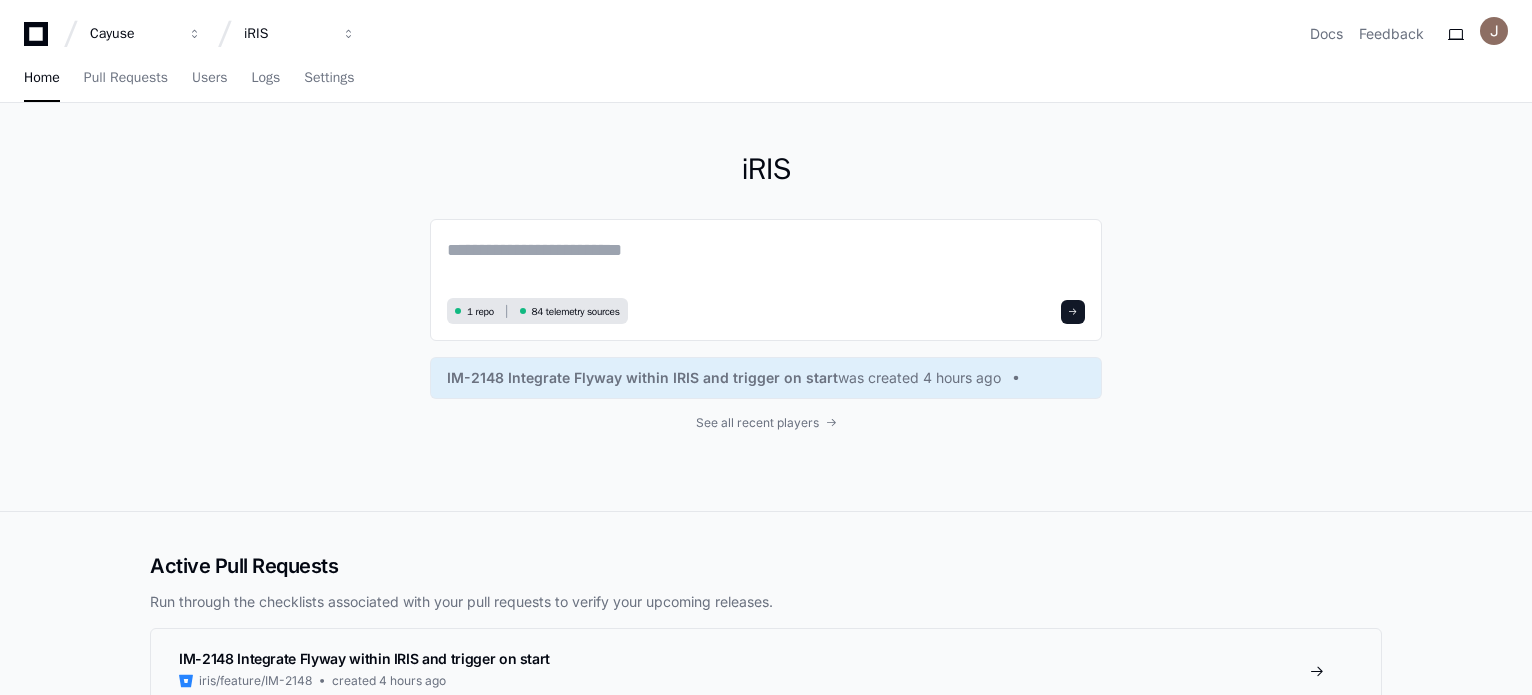 scroll, scrollTop: 0, scrollLeft: 0, axis: both 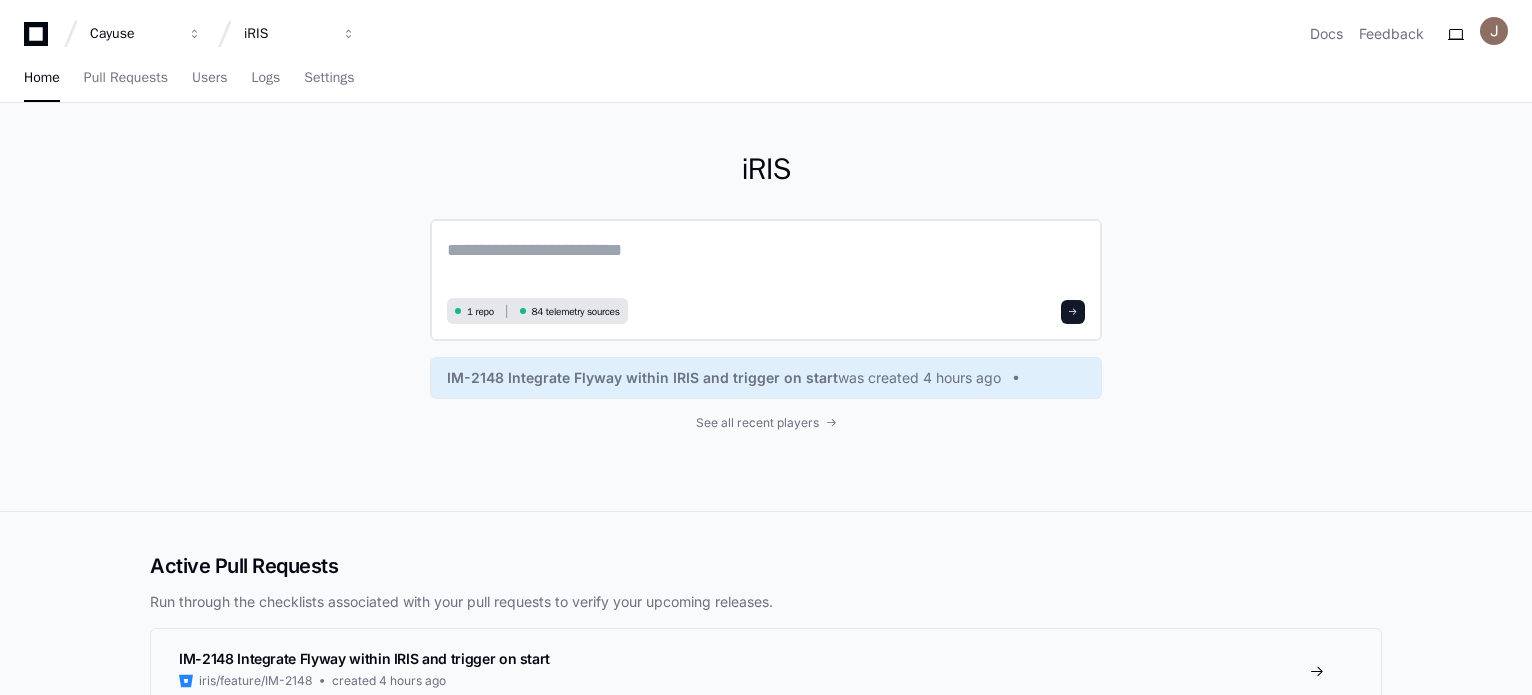 click 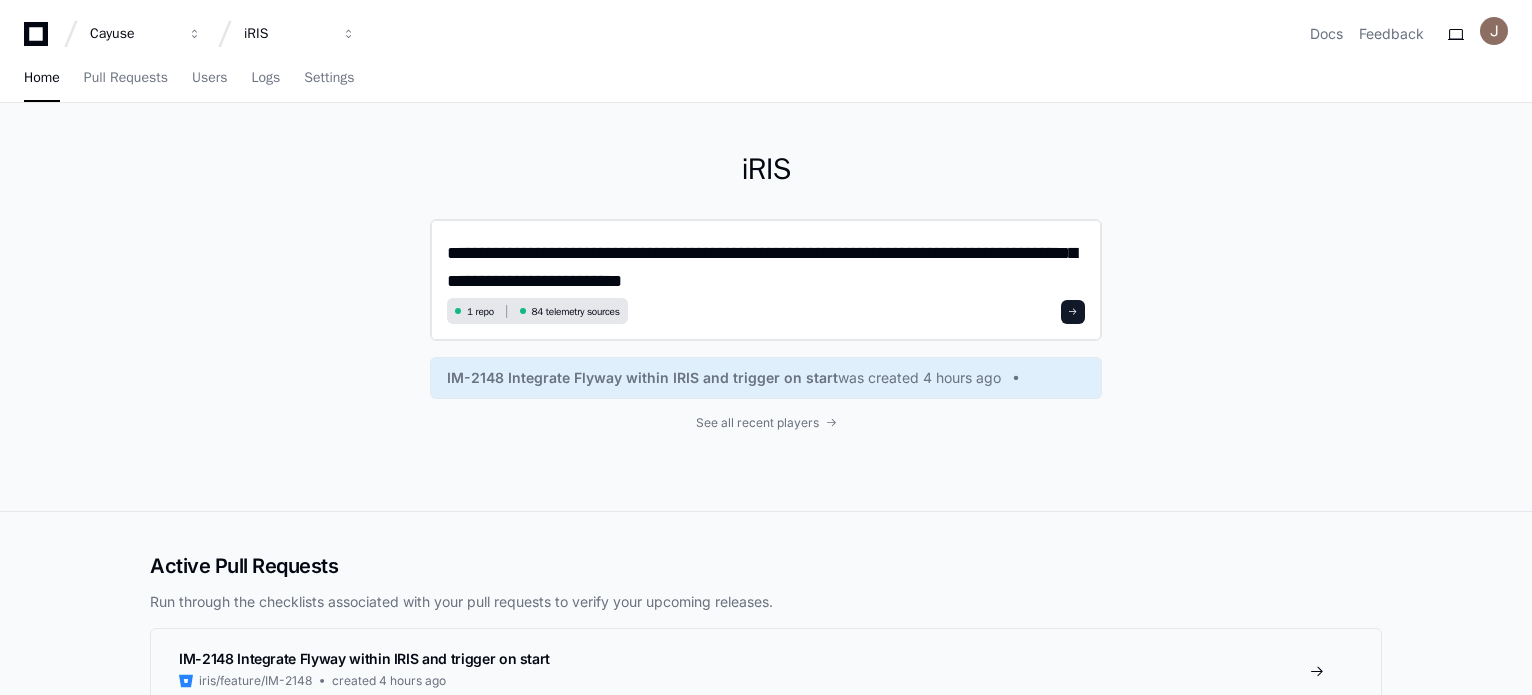 scroll, scrollTop: 0, scrollLeft: 0, axis: both 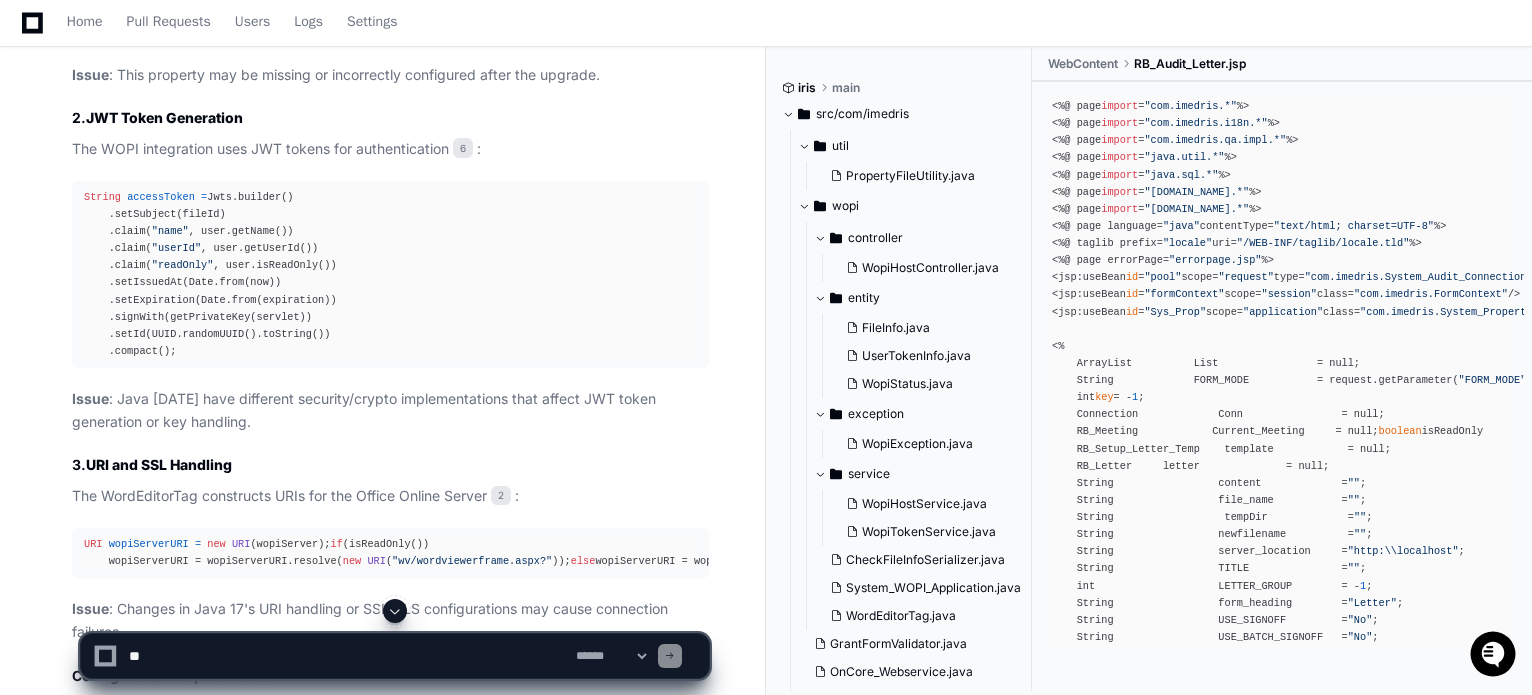 click on "accessToken" 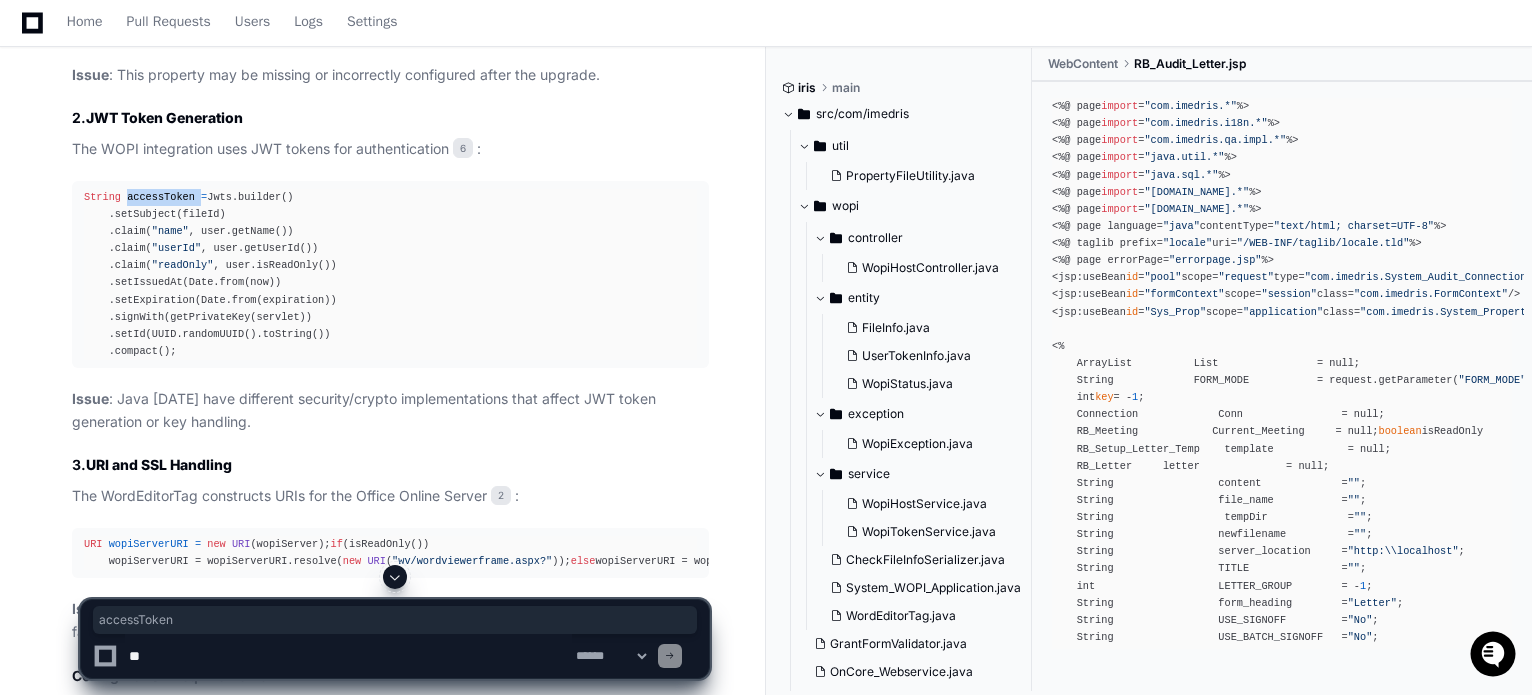 click on "accessToken" 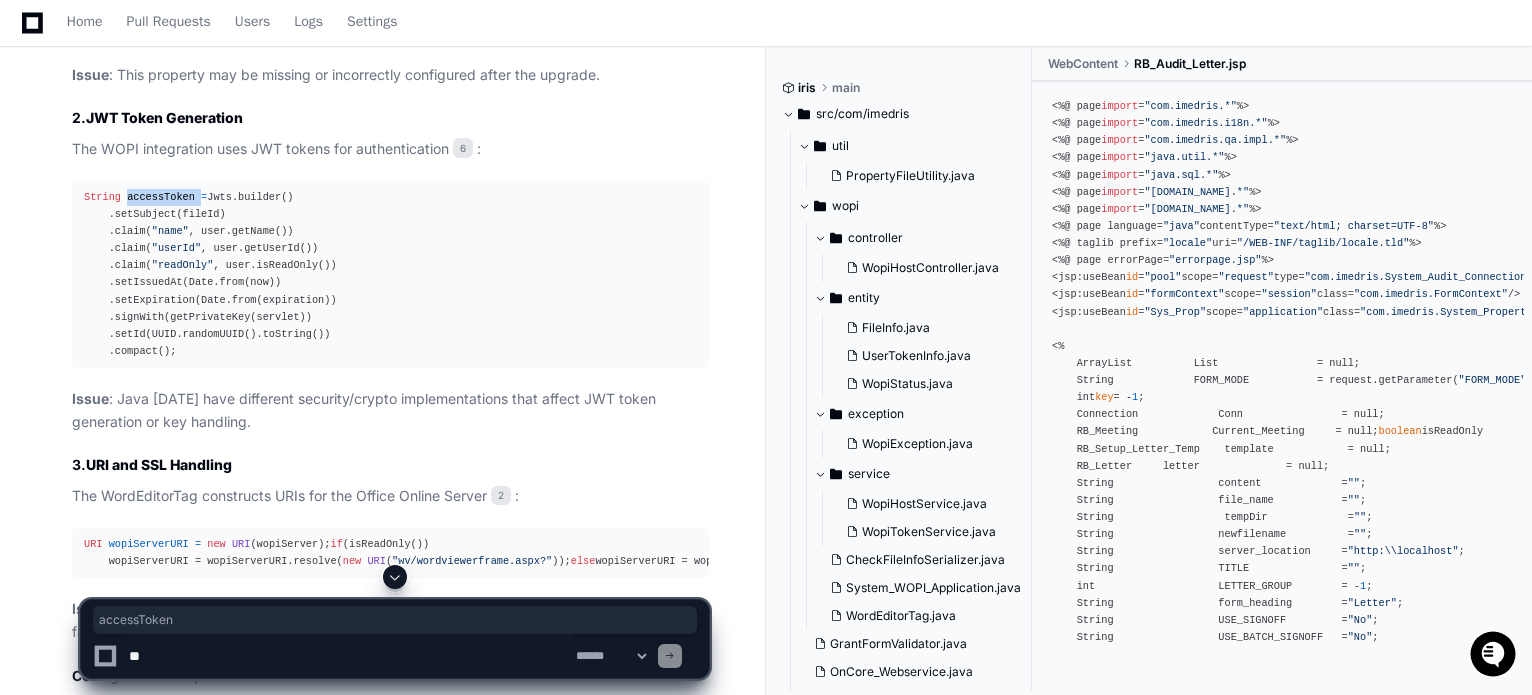 copy on "accessToken" 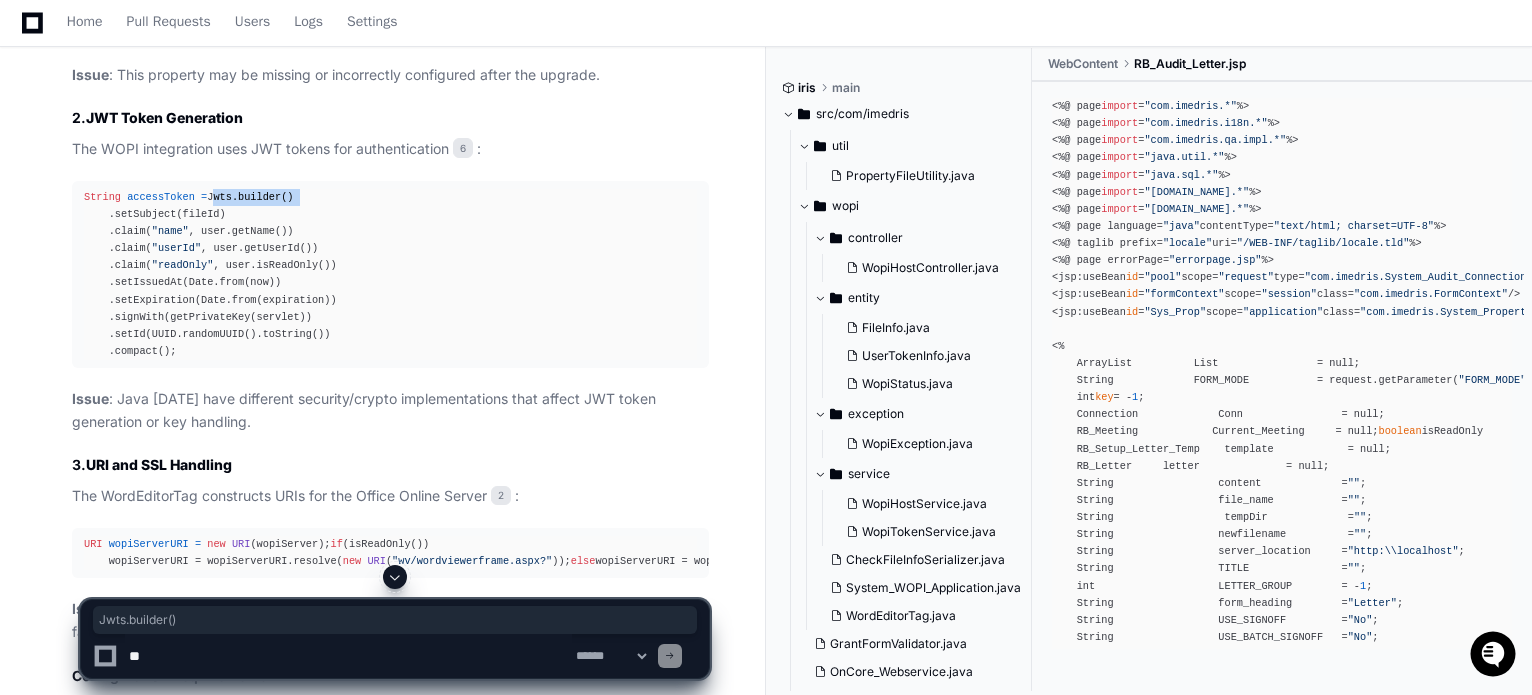 drag, startPoint x: 296, startPoint y: 207, endPoint x: 202, endPoint y: 213, distance: 94.19129 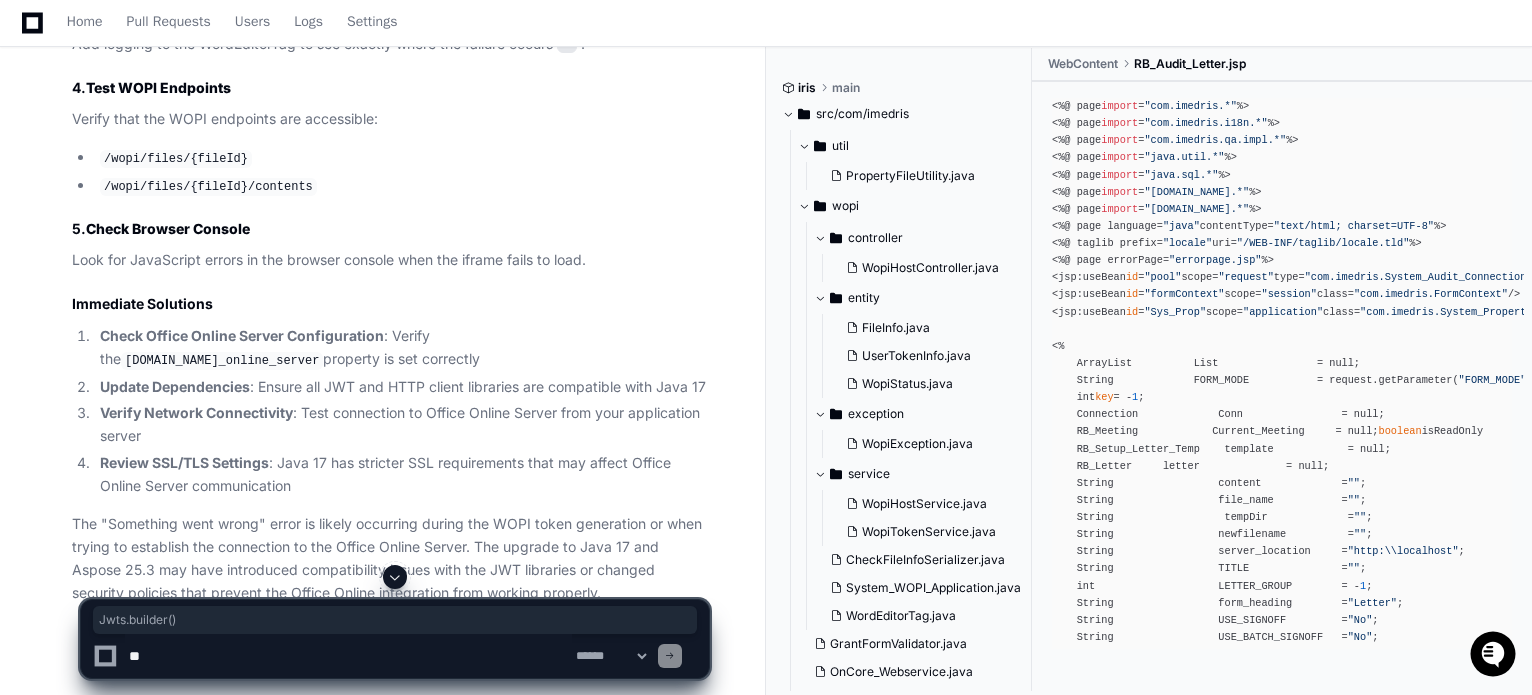 scroll, scrollTop: 4122, scrollLeft: 0, axis: vertical 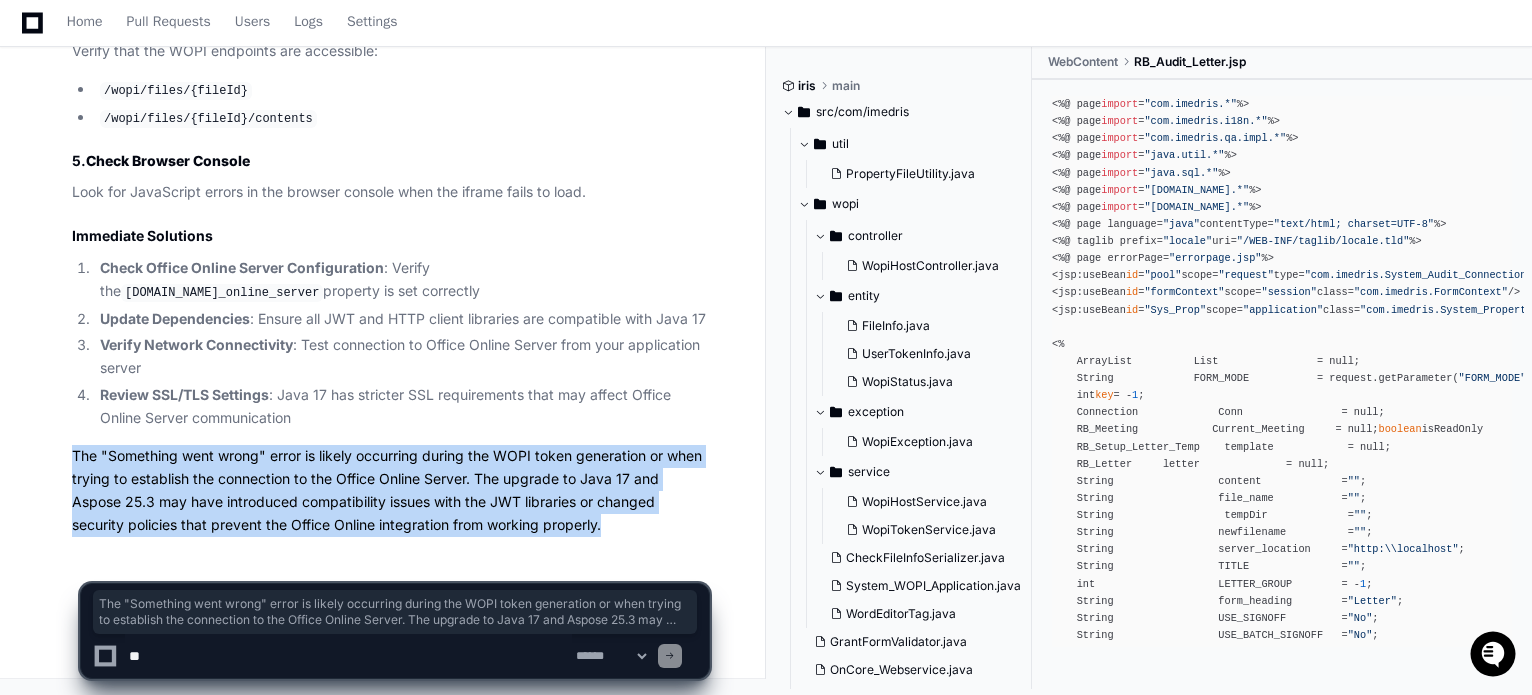 drag, startPoint x: 67, startPoint y: 450, endPoint x: 628, endPoint y: 523, distance: 565.7296 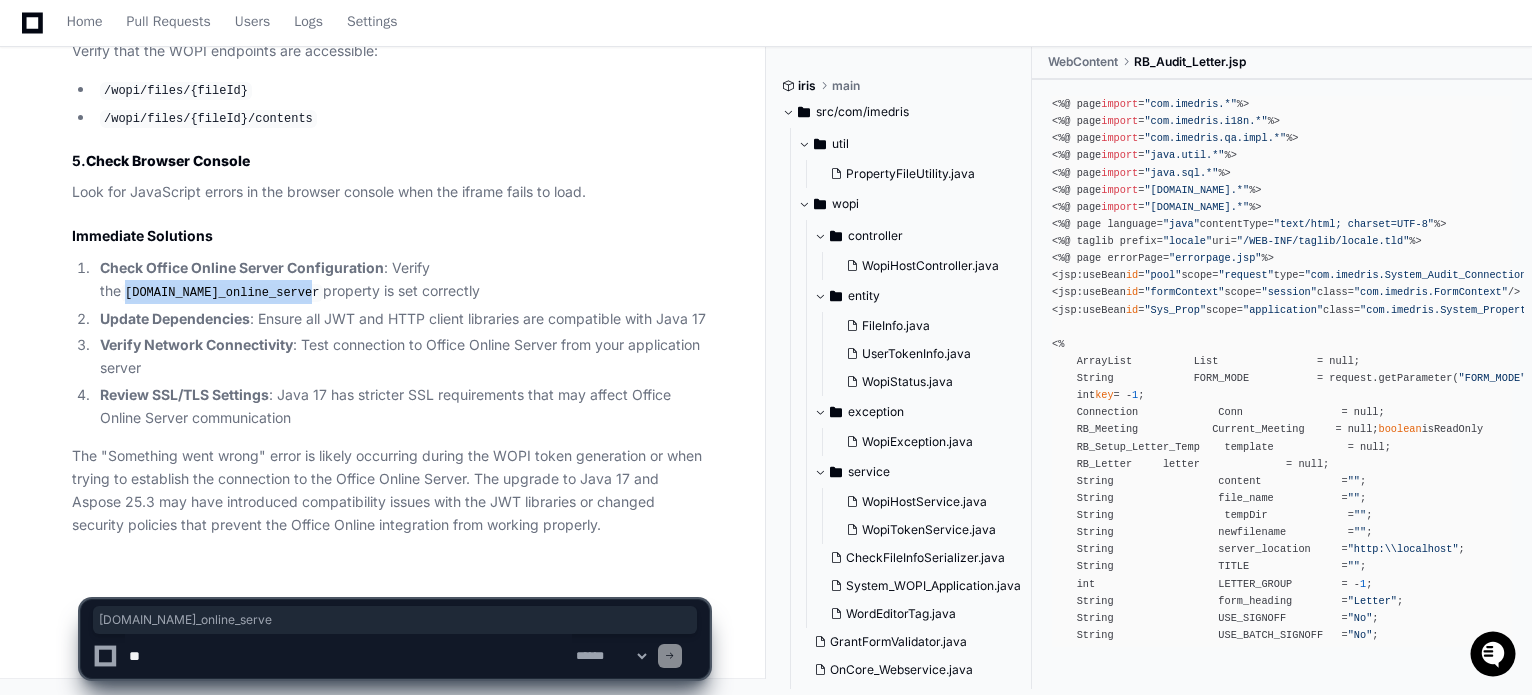 drag, startPoint x: 463, startPoint y: 267, endPoint x: 634, endPoint y: 262, distance: 171.07309 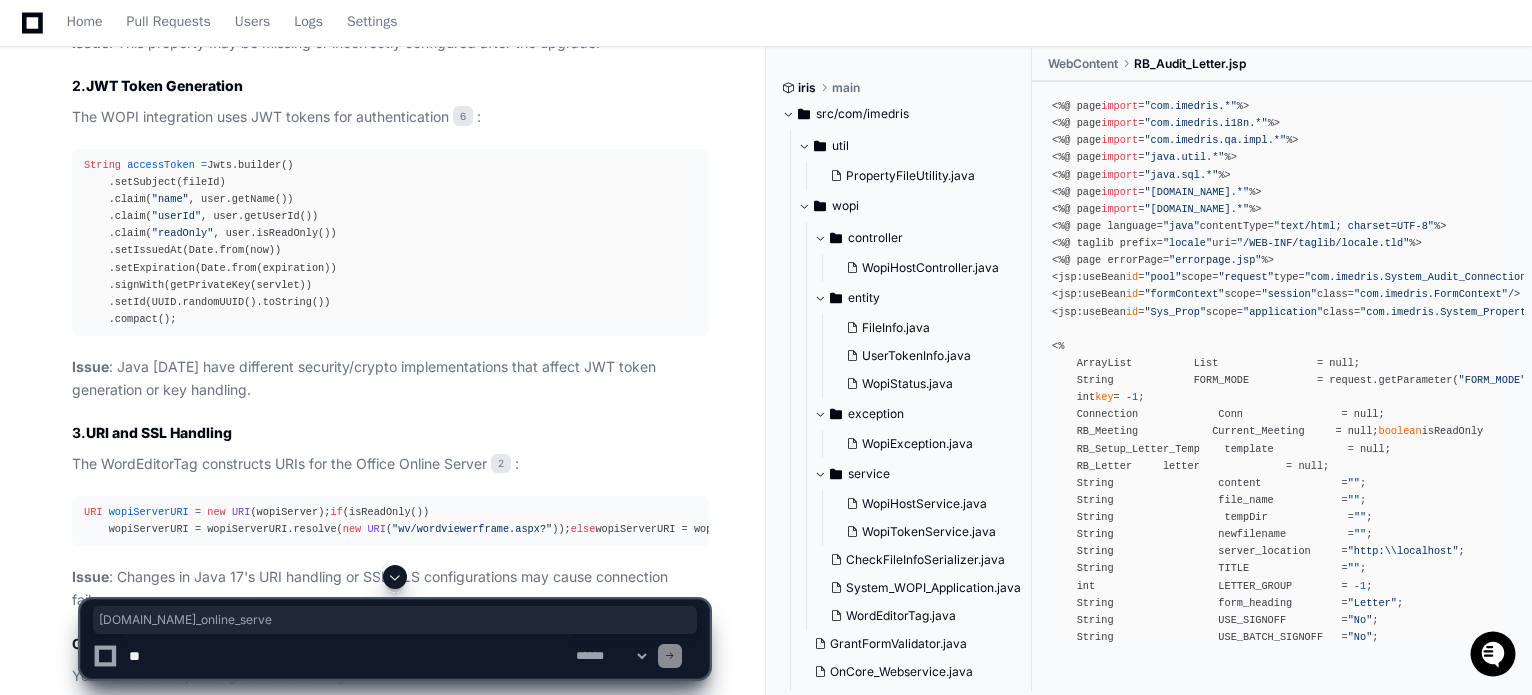 scroll, scrollTop: 2657, scrollLeft: 0, axis: vertical 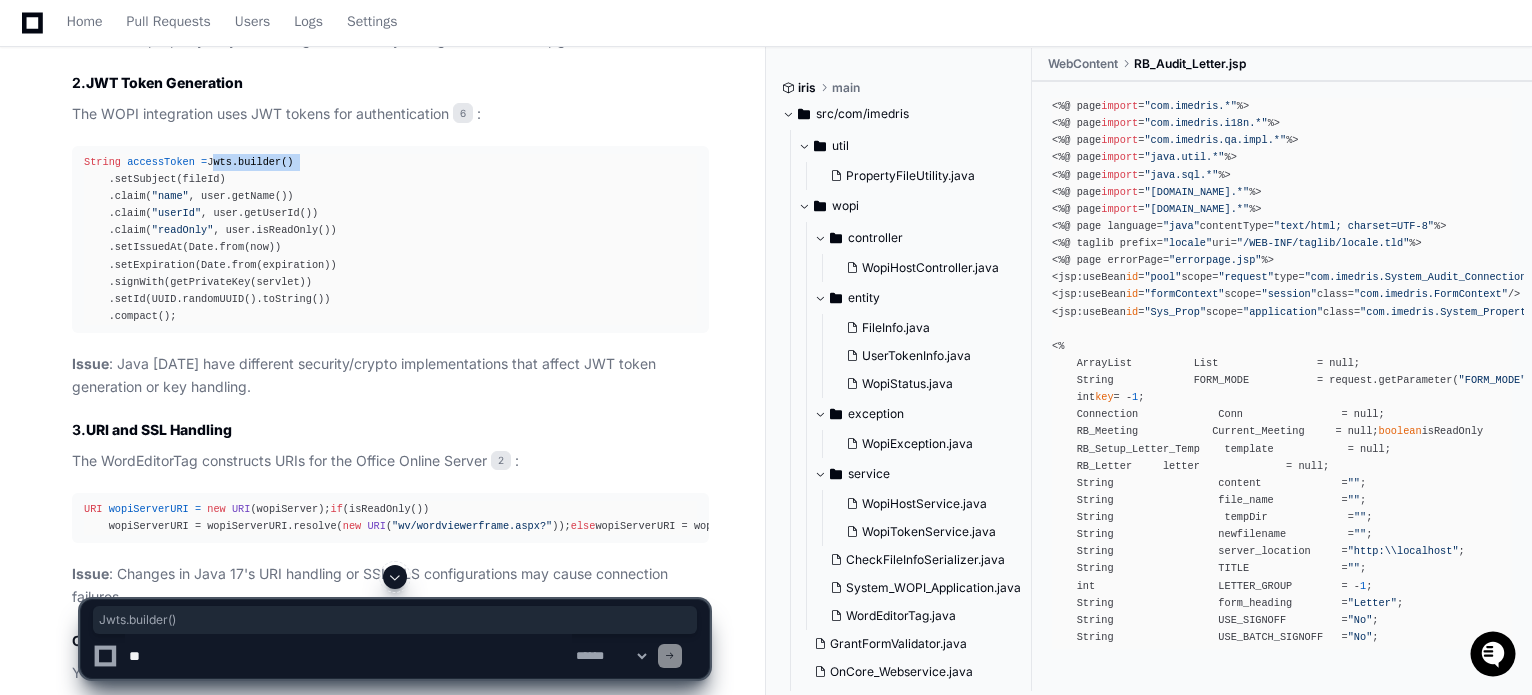 drag, startPoint x: 203, startPoint y: 172, endPoint x: 280, endPoint y: 170, distance: 77.02597 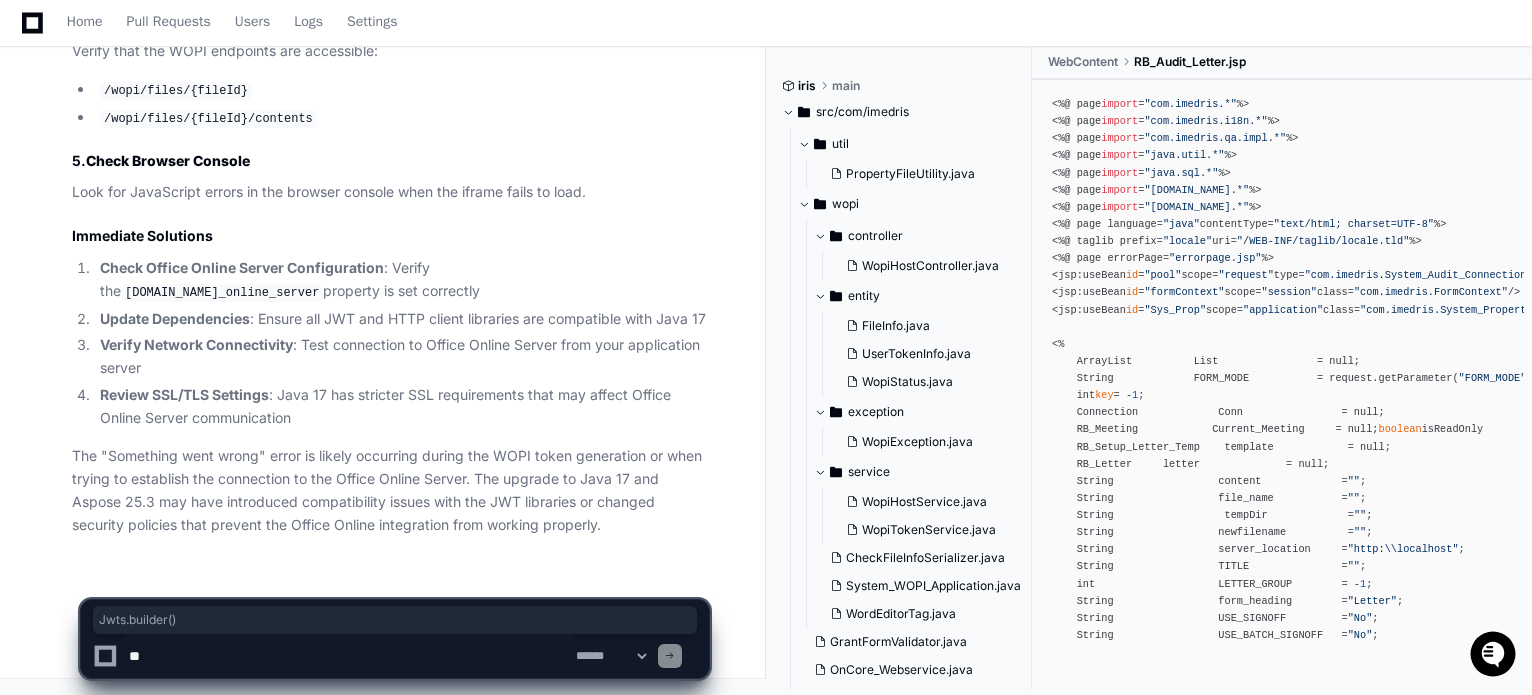 scroll, scrollTop: 4122, scrollLeft: 0, axis: vertical 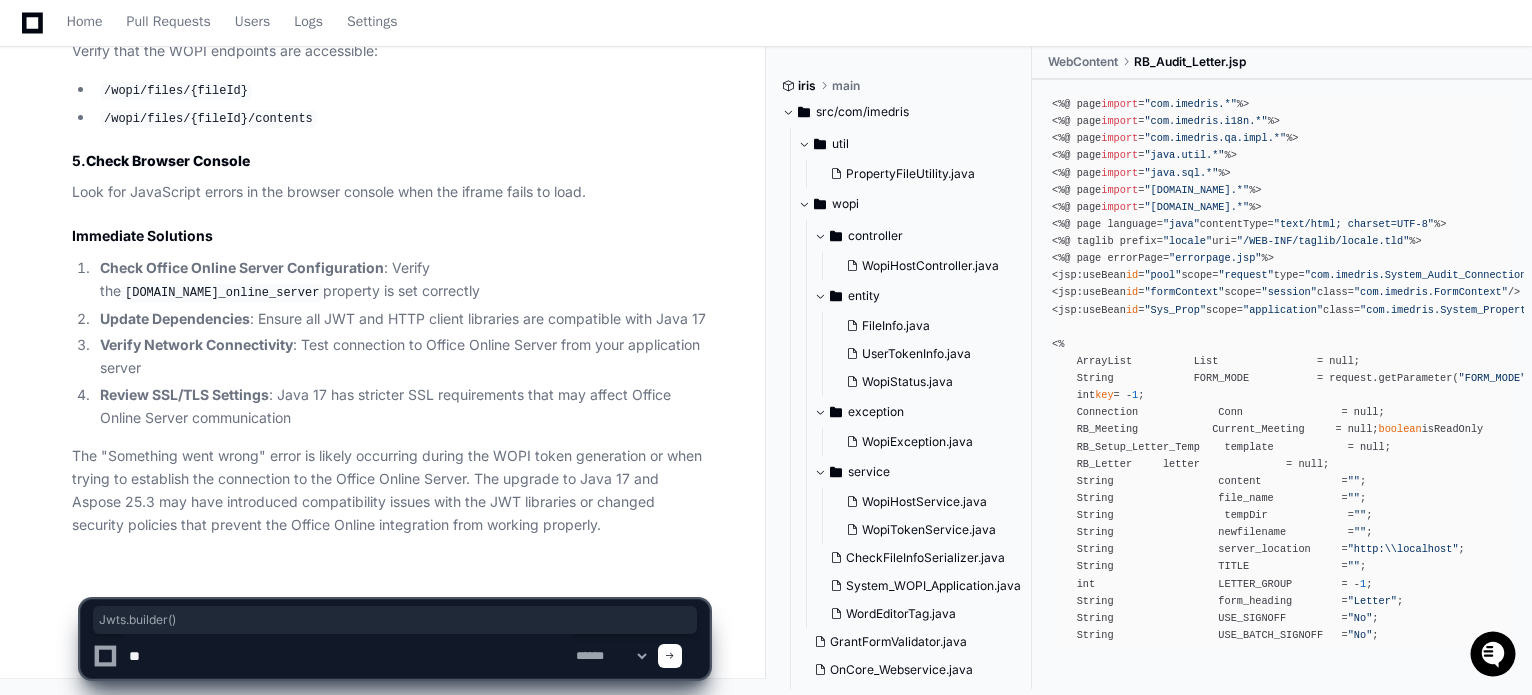 type on "*" 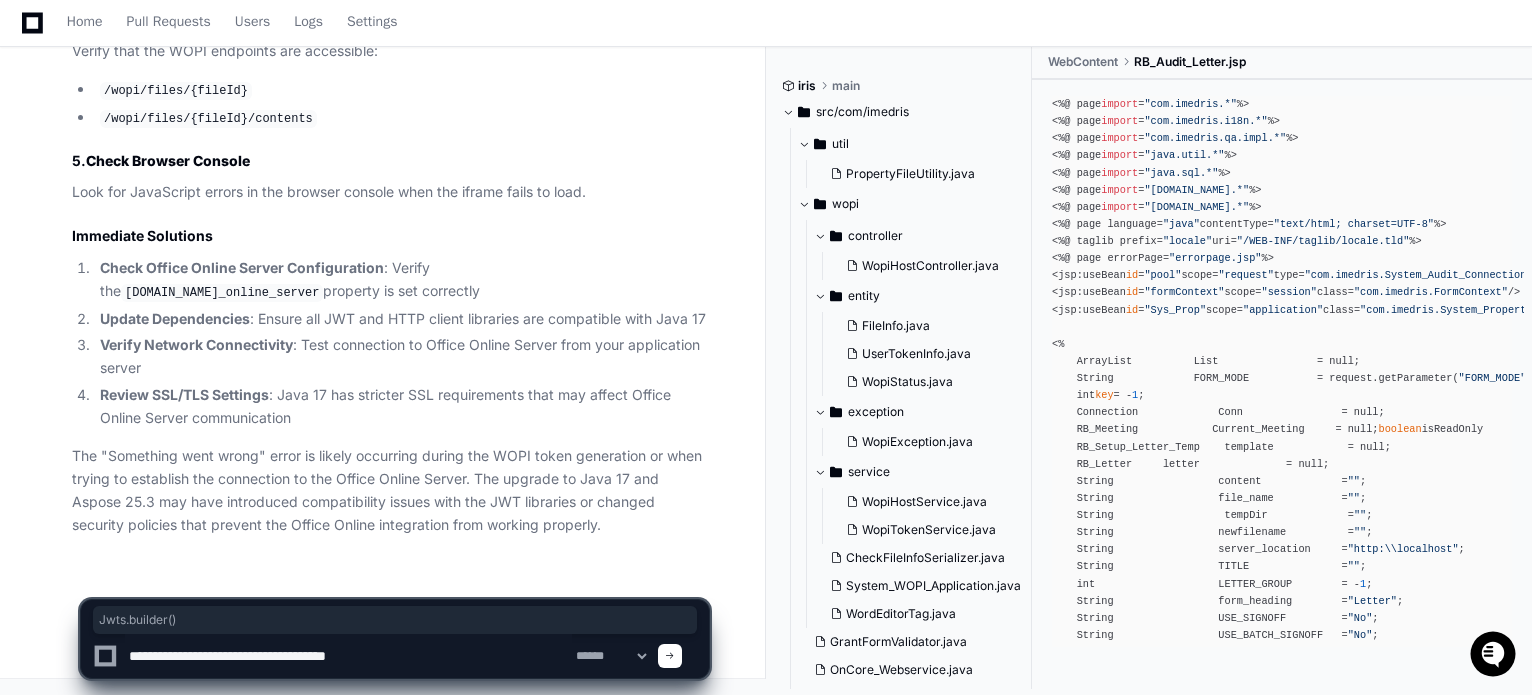 type on "**********" 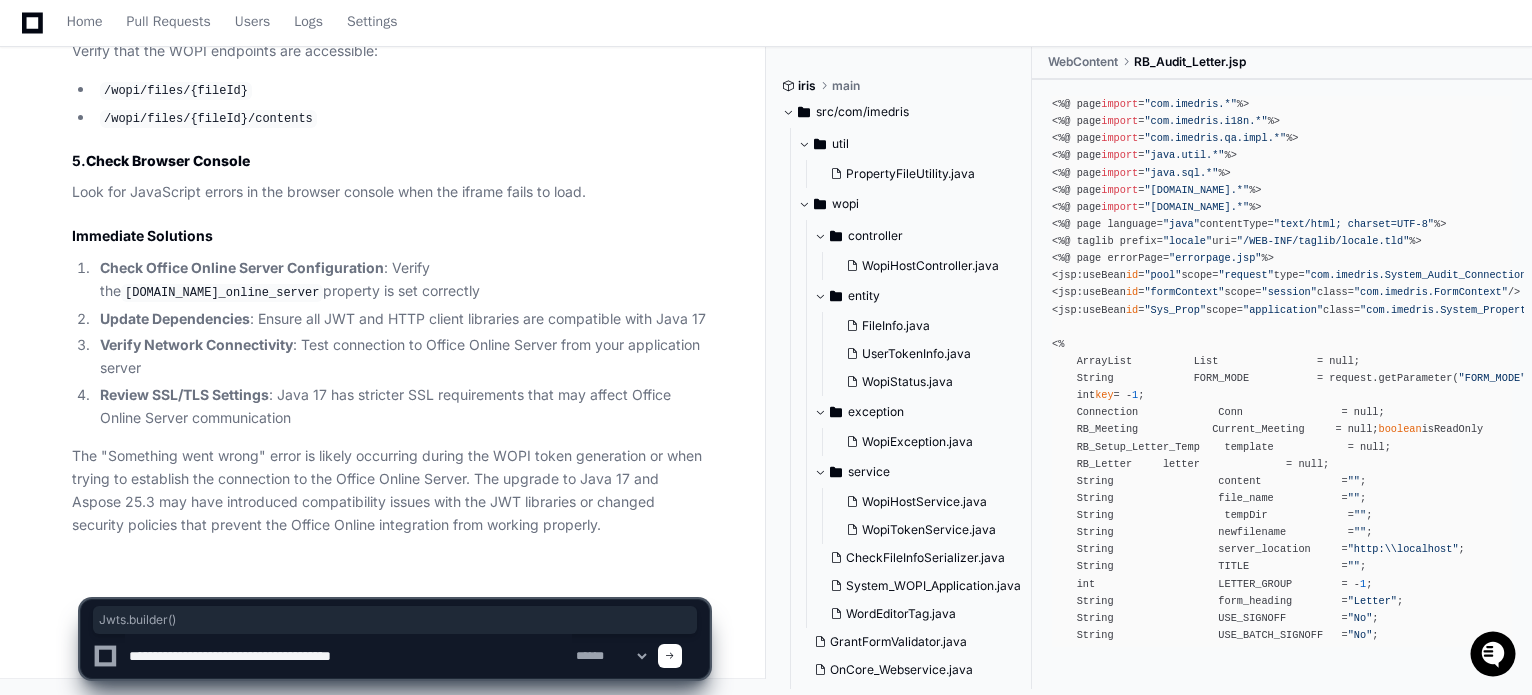 type 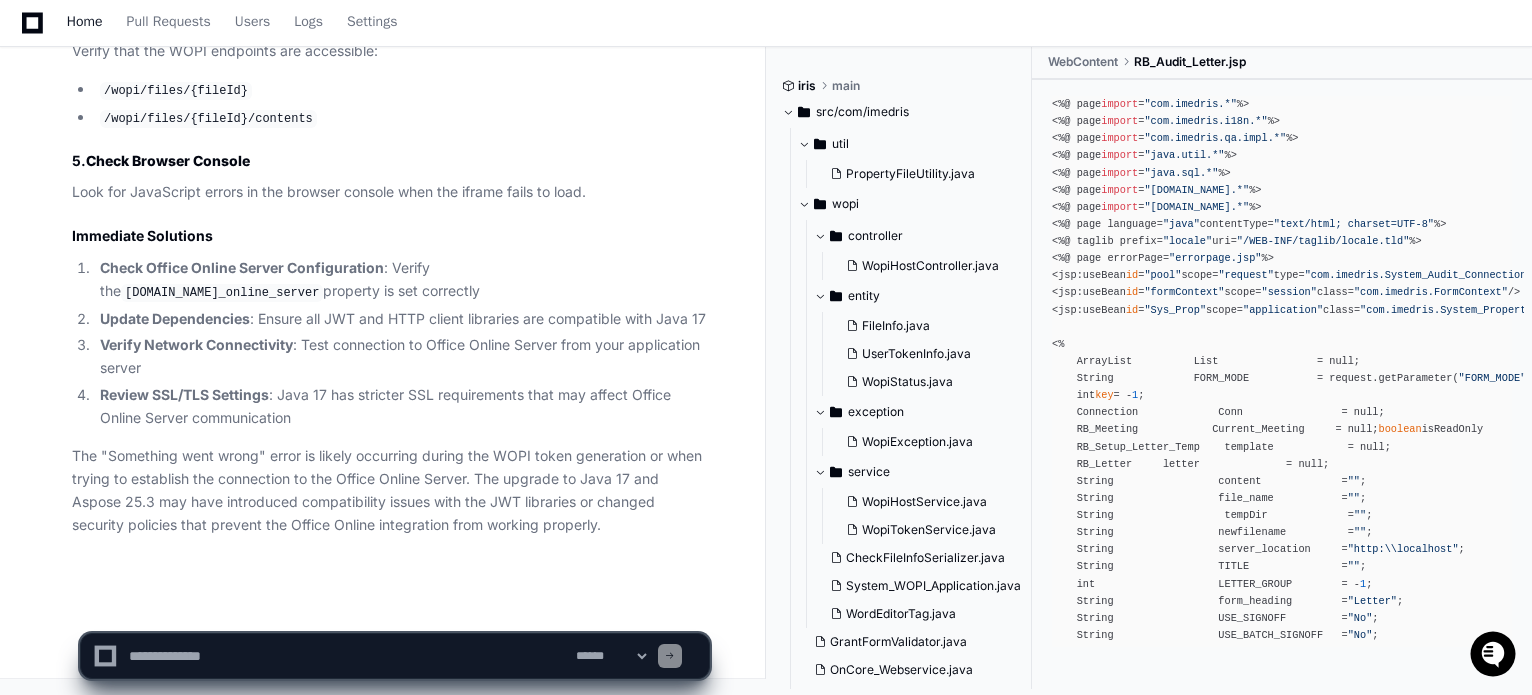 scroll, scrollTop: 4022, scrollLeft: 0, axis: vertical 